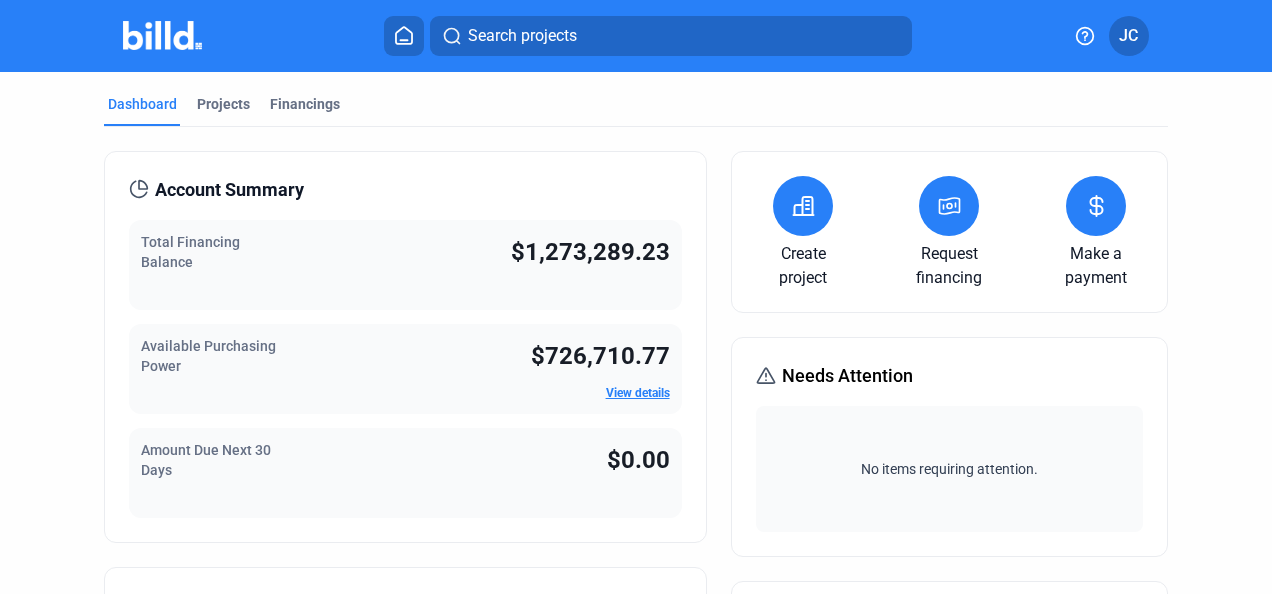 scroll, scrollTop: 0, scrollLeft: 0, axis: both 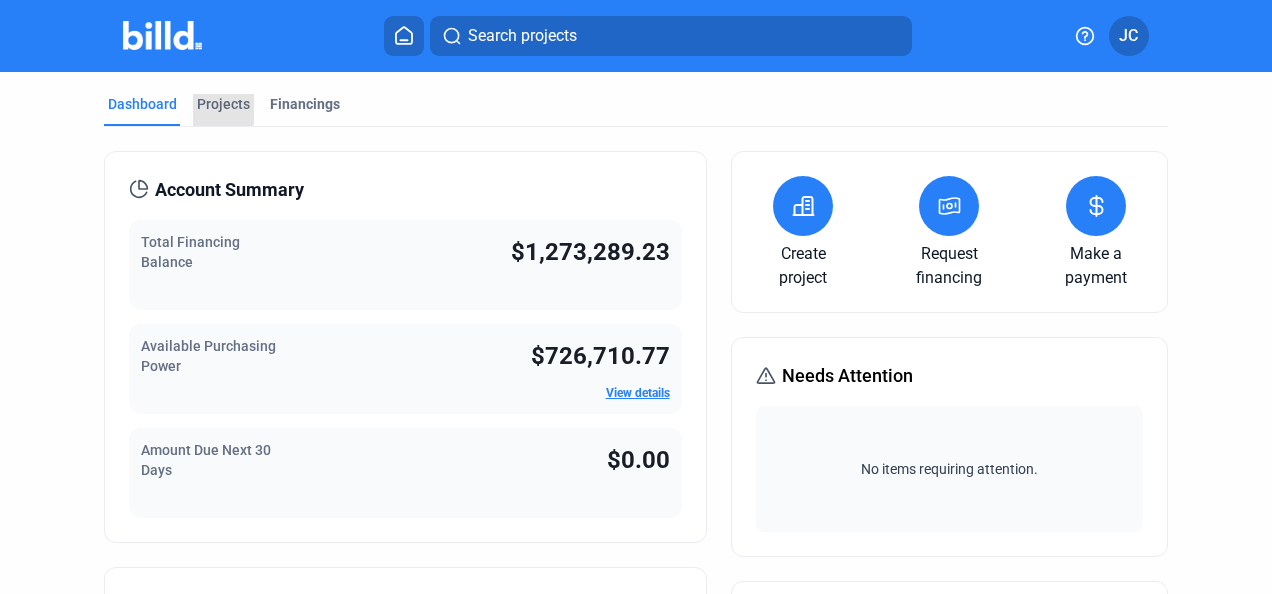 click on "Projects" at bounding box center [223, 104] 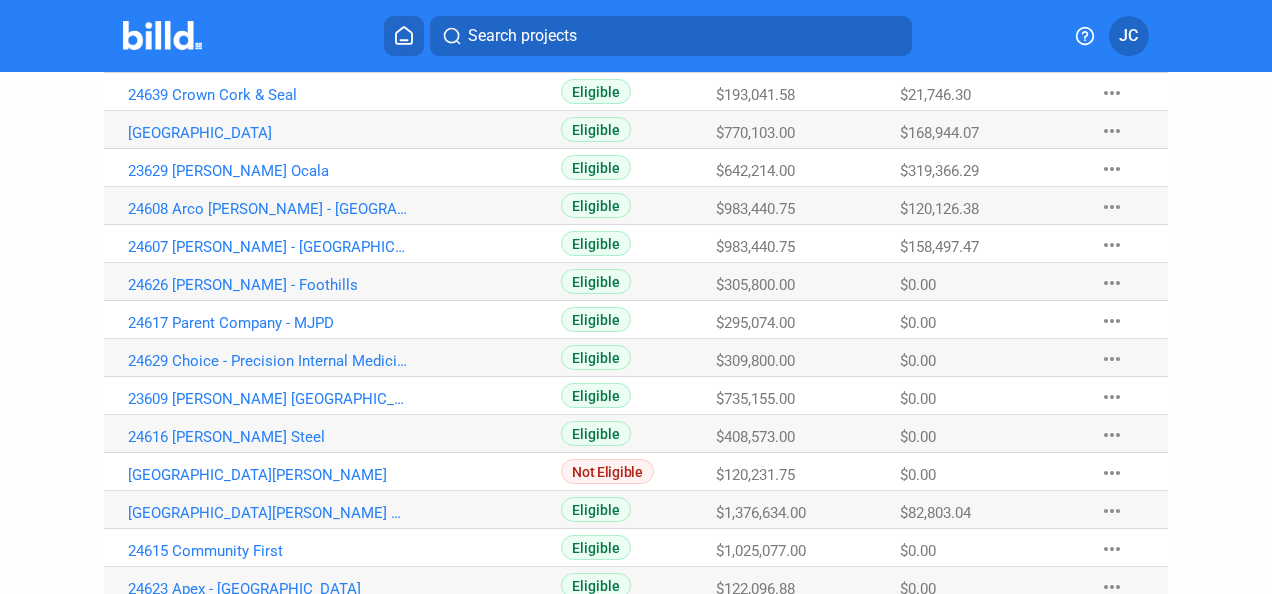 scroll, scrollTop: 400, scrollLeft: 0, axis: vertical 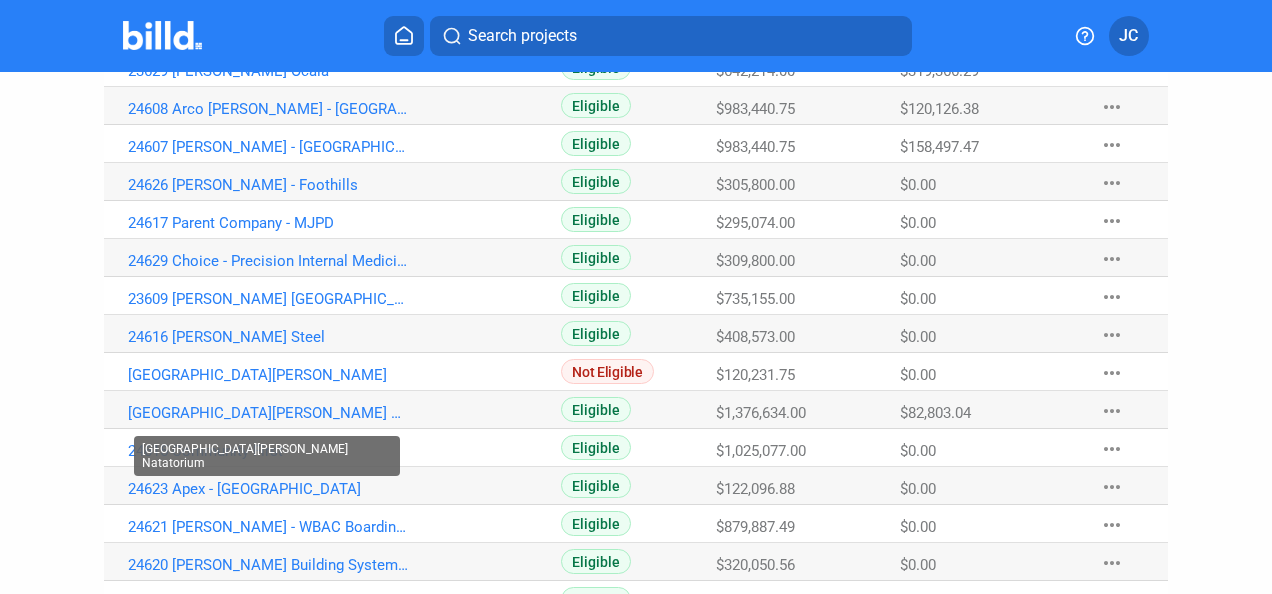 click on "[GEOGRAPHIC_DATA][PERSON_NAME] Natatorium" at bounding box center (268, -43) 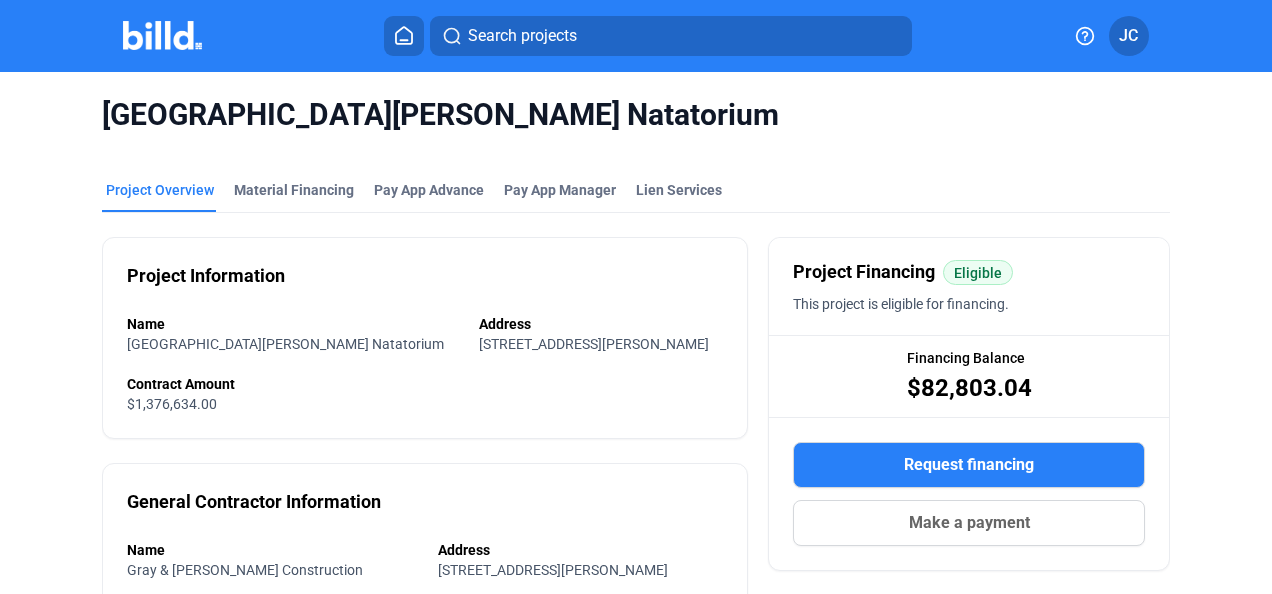 click on "Make a payment" at bounding box center [969, 523] 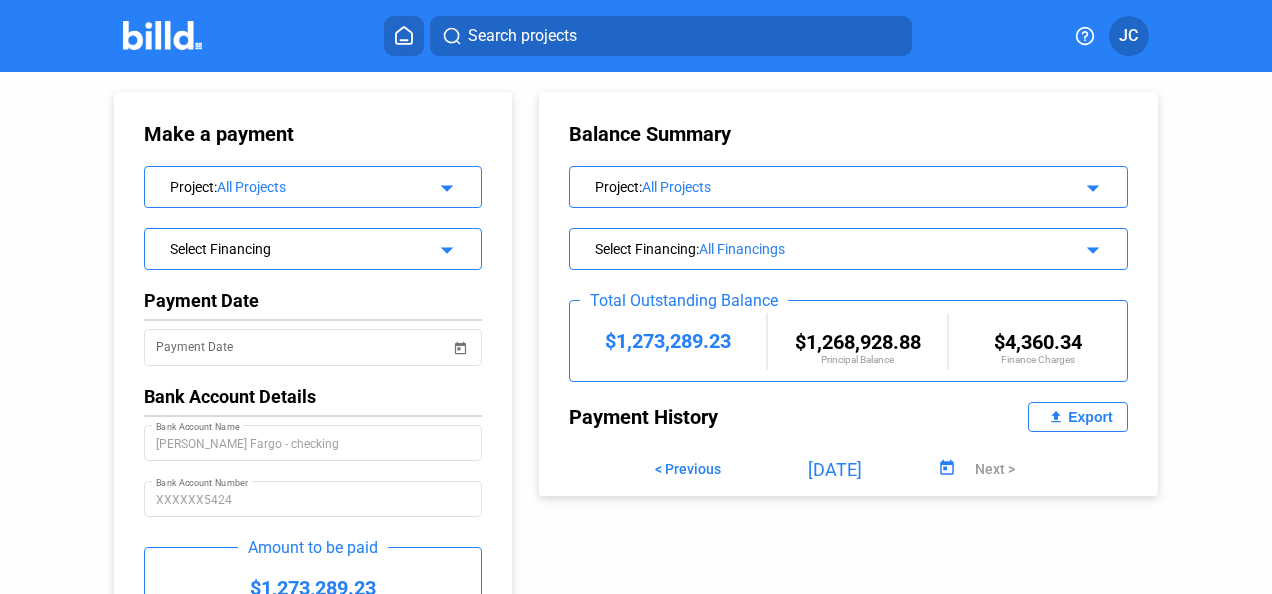 click on "Project  :  All Projects arrow_drop_down" 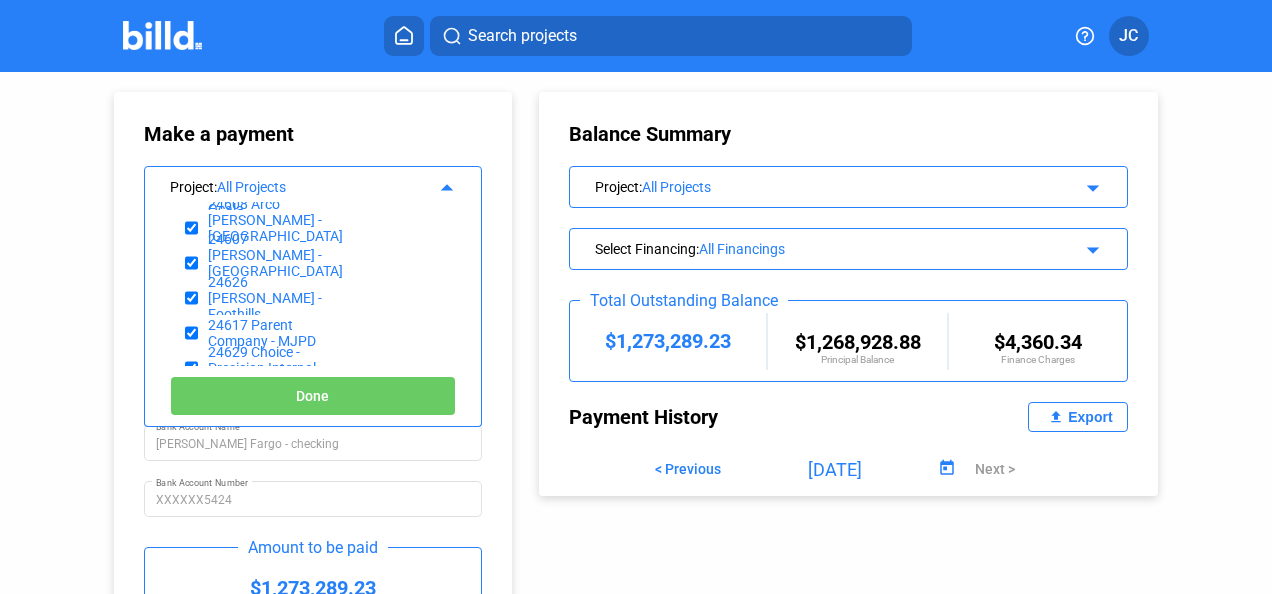 scroll, scrollTop: 0, scrollLeft: 0, axis: both 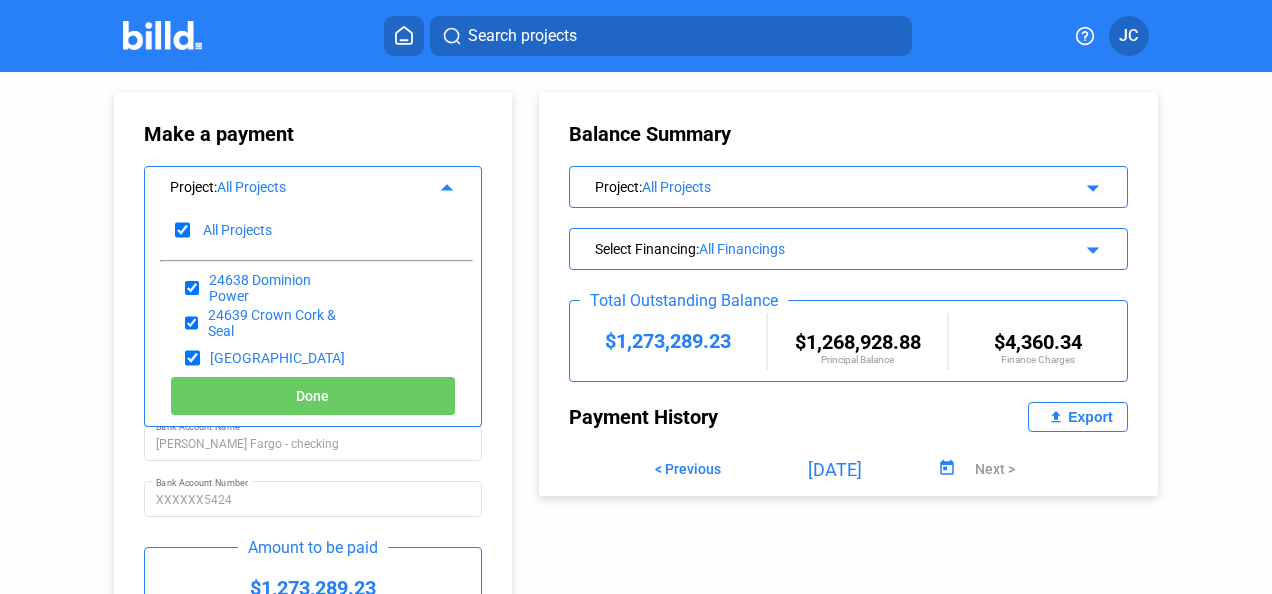click on "All Projects" 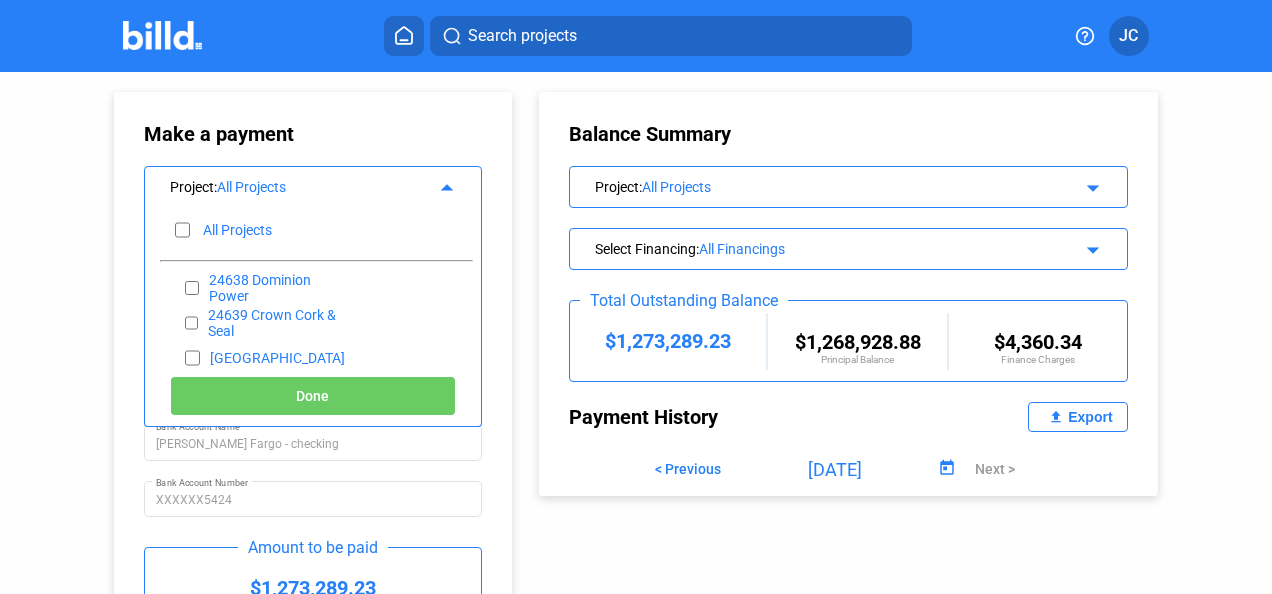 checkbox on "false" 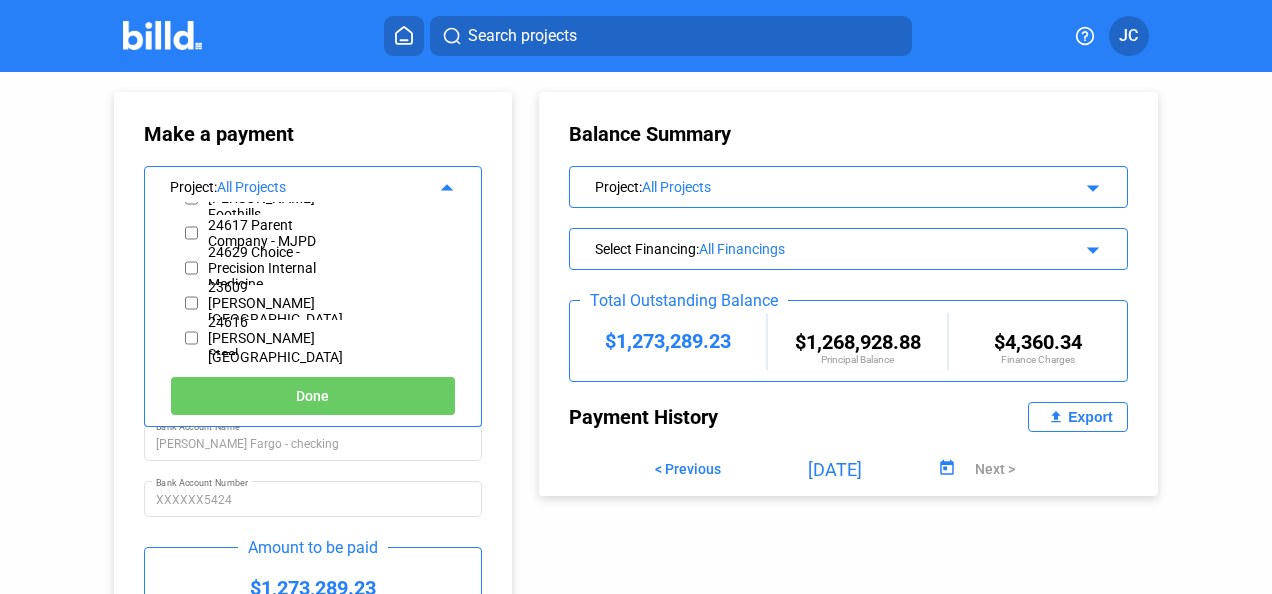 scroll, scrollTop: 400, scrollLeft: 0, axis: vertical 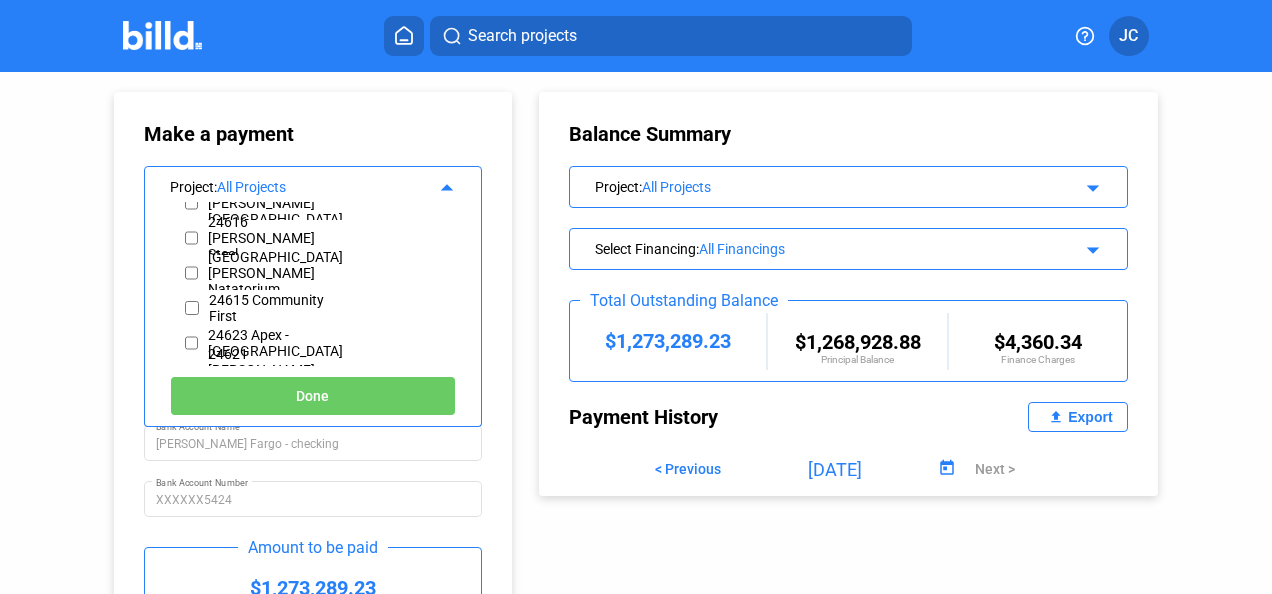 click at bounding box center (191, 273) 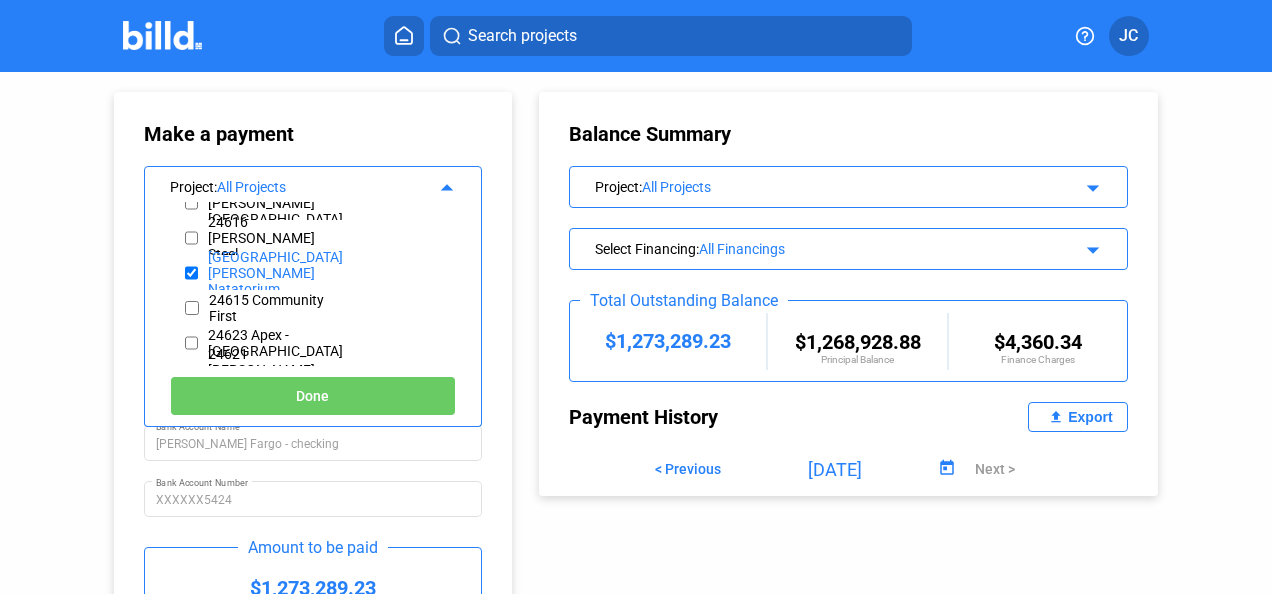 click on "Done" 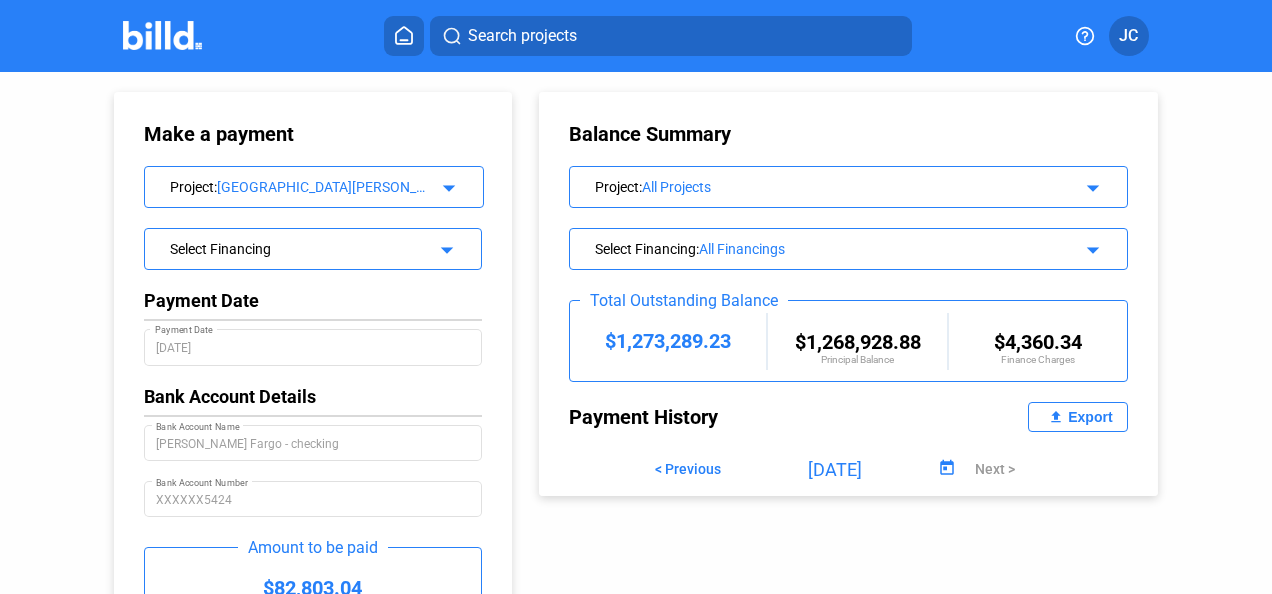 click on "arrow_drop_down" 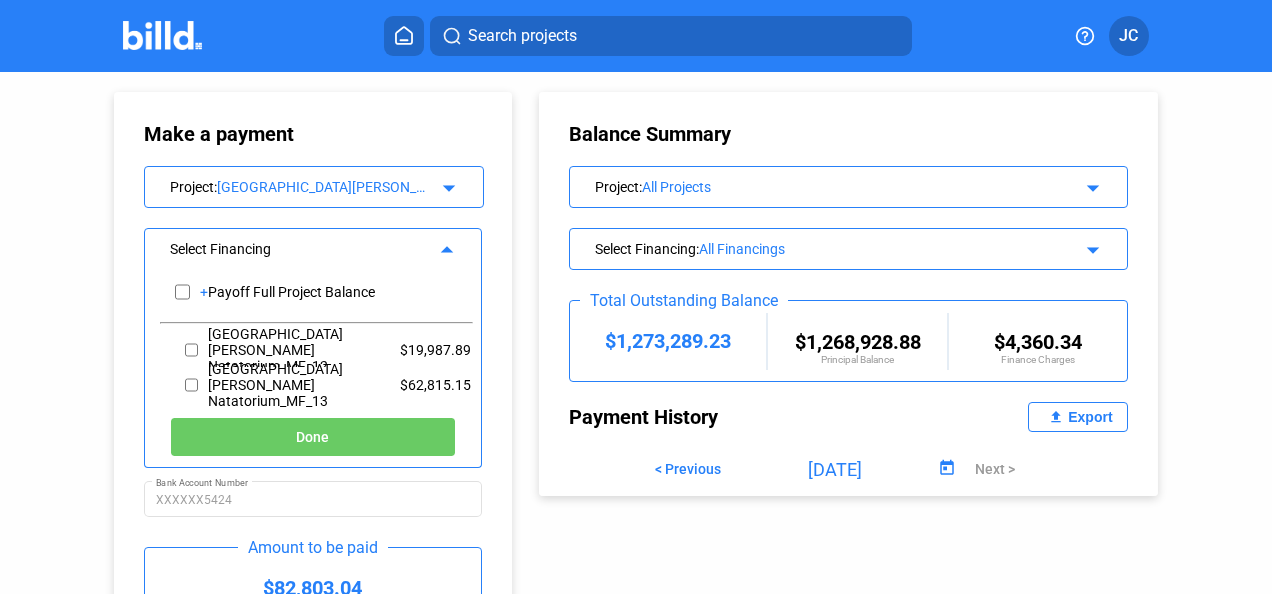 scroll, scrollTop: 3, scrollLeft: 0, axis: vertical 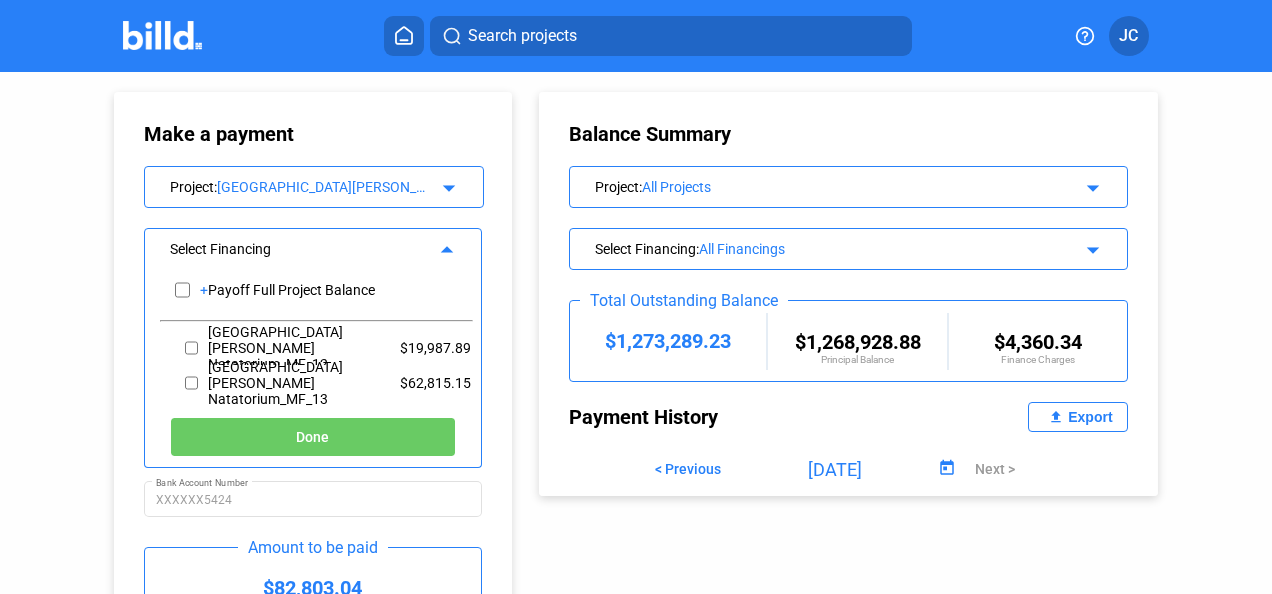 click at bounding box center (191, 348) 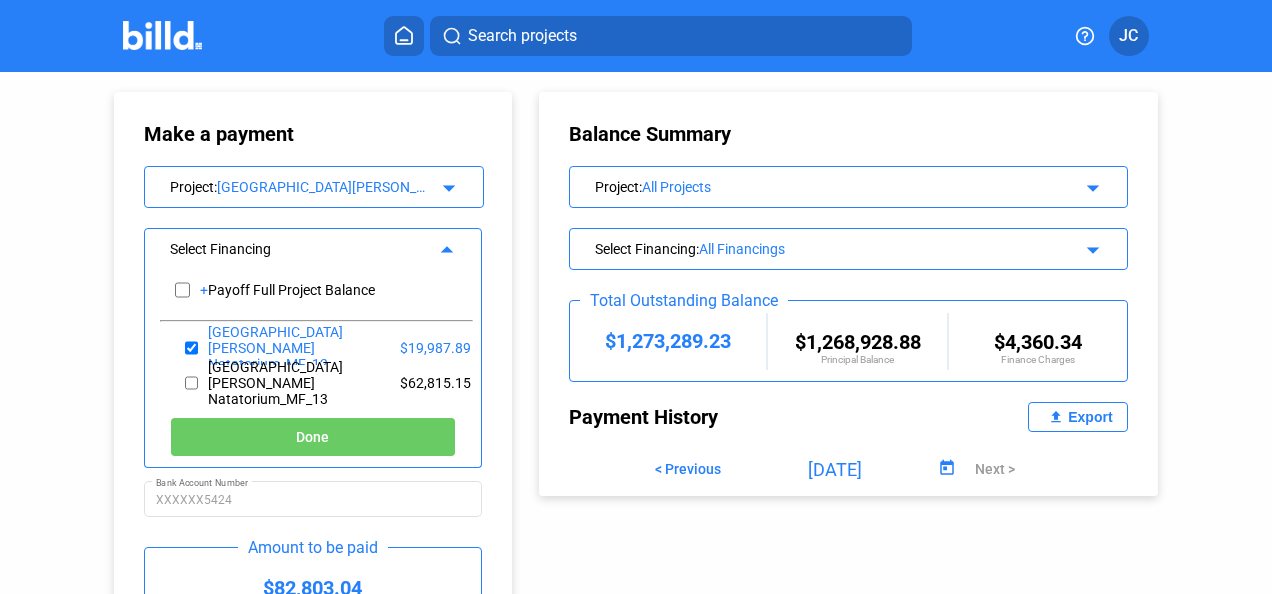 click at bounding box center (191, 383) 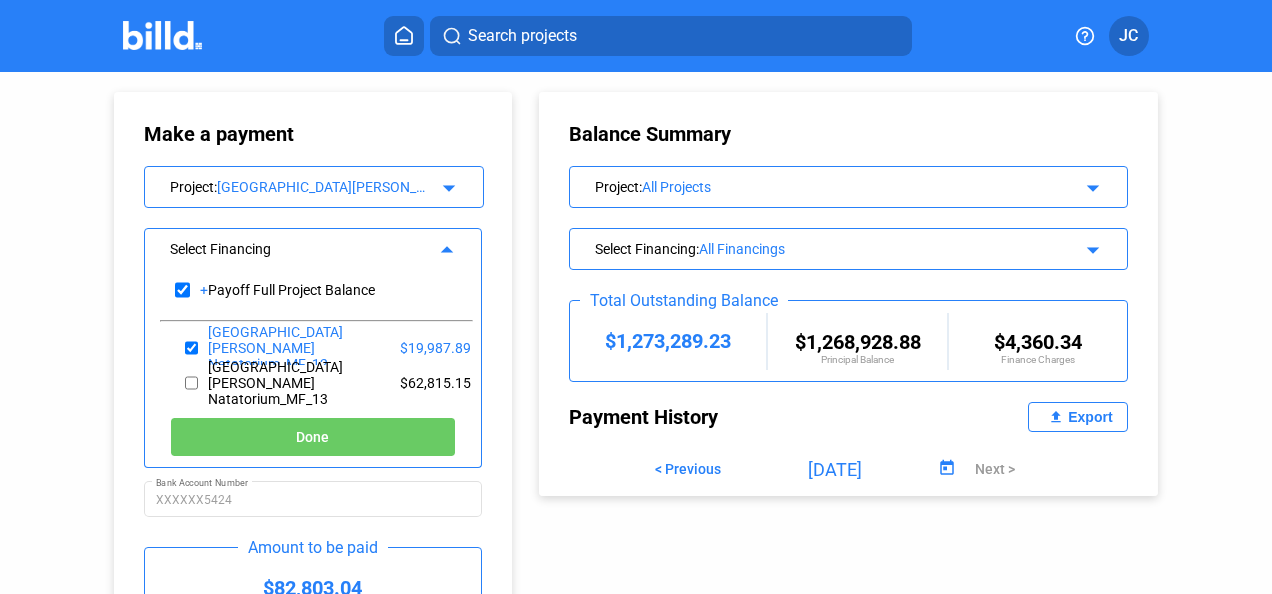 checkbox on "true" 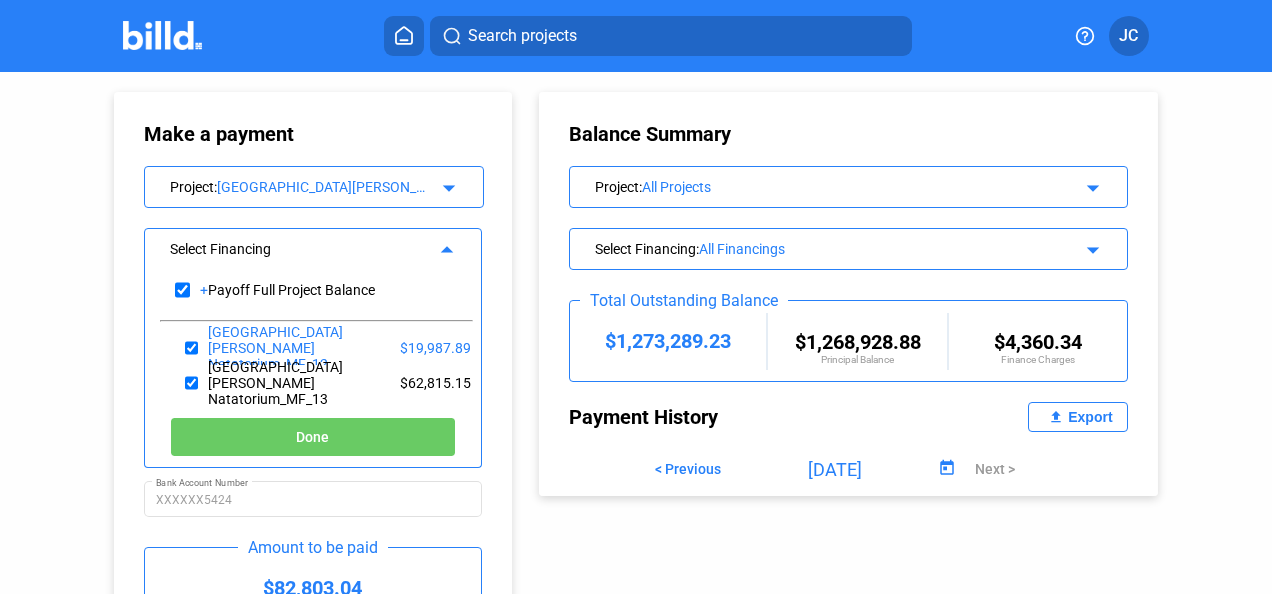 checkbox on "true" 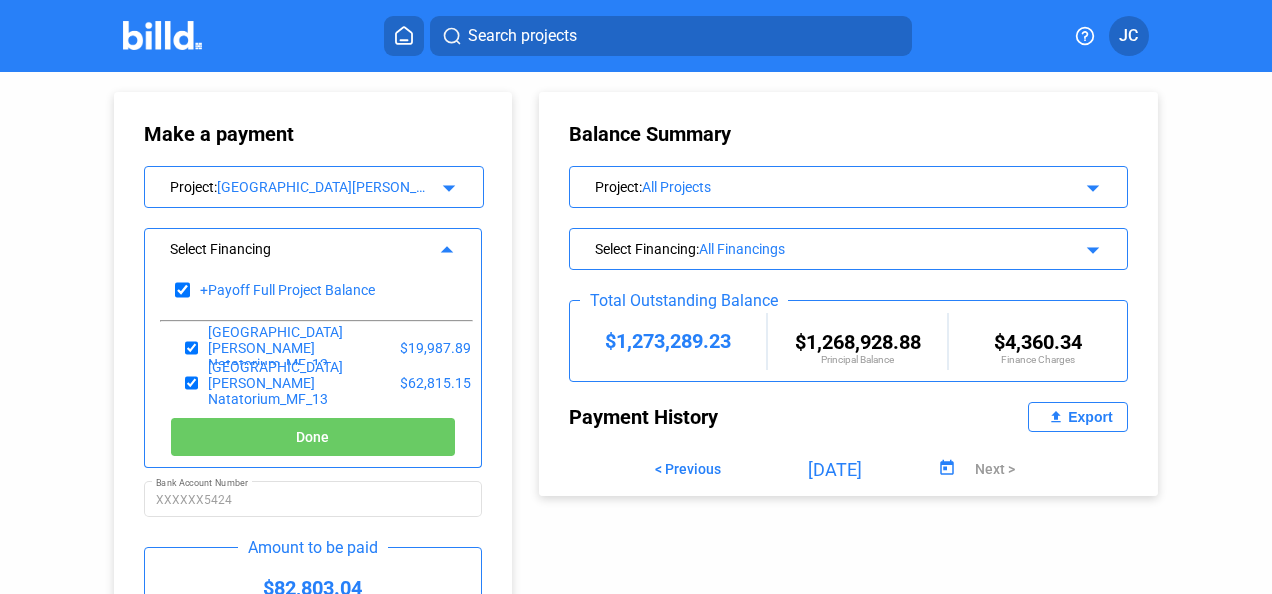 click on "Done" 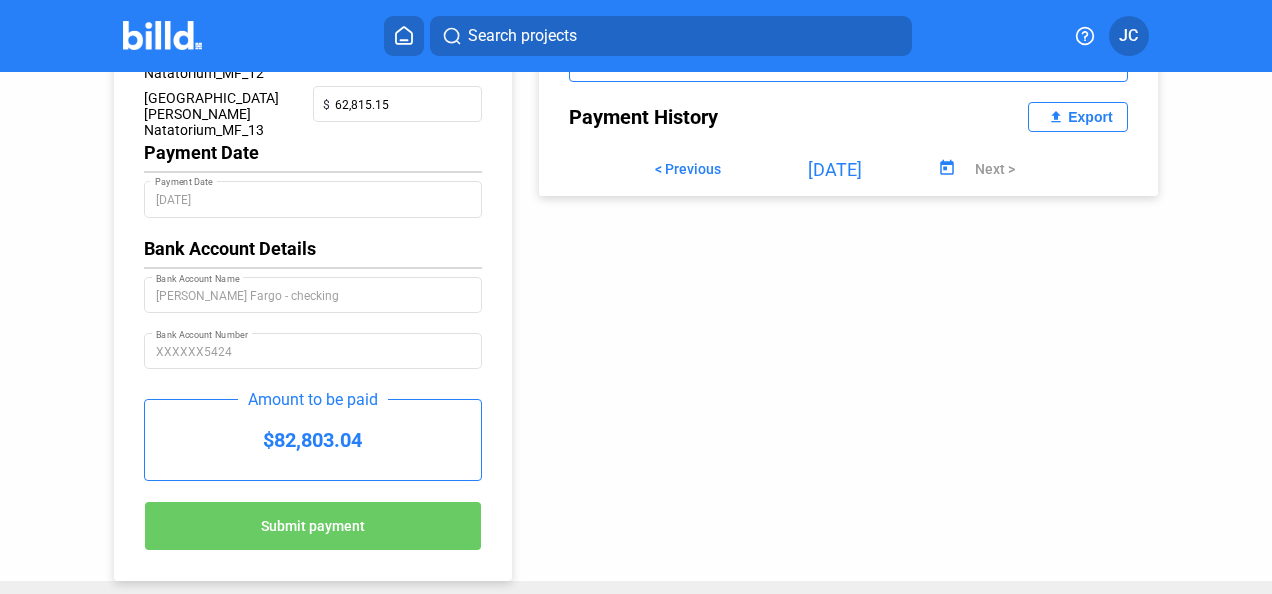scroll, scrollTop: 339, scrollLeft: 0, axis: vertical 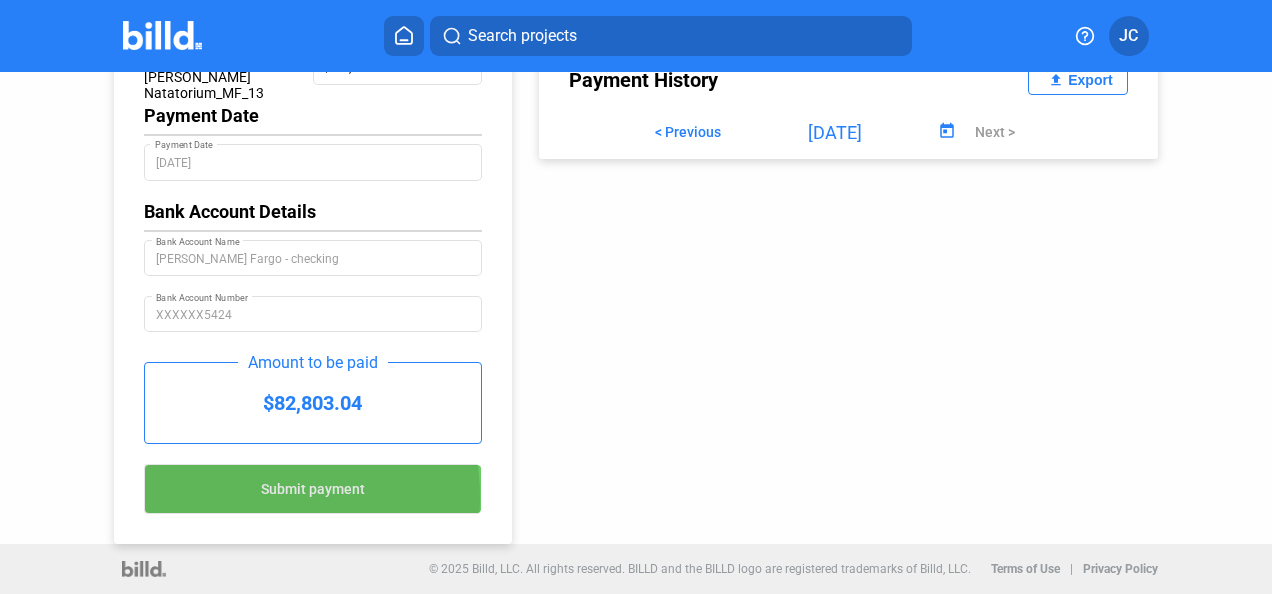 click on "Submit payment" 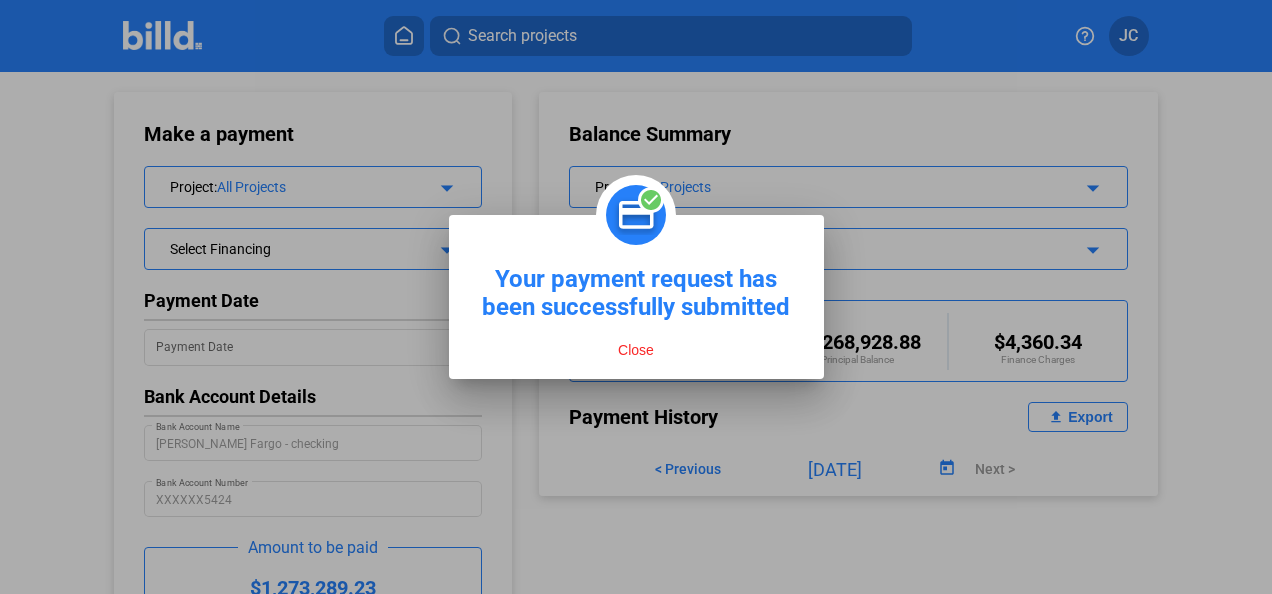 click on "Close" at bounding box center [636, 350] 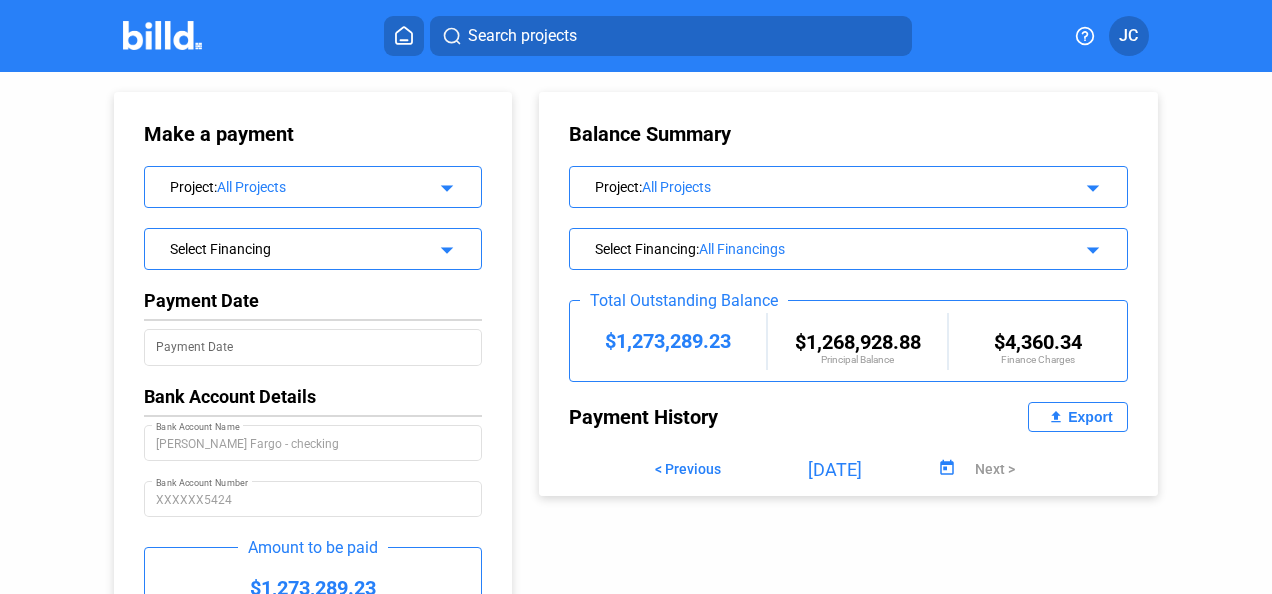 click 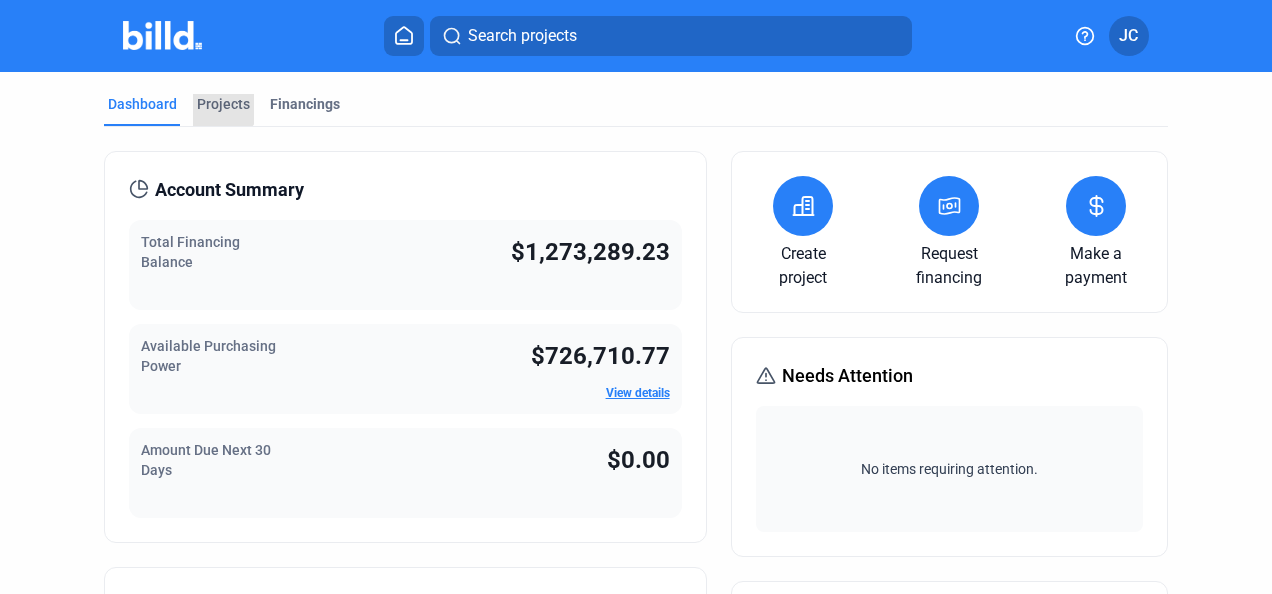 click on "Projects" at bounding box center [223, 104] 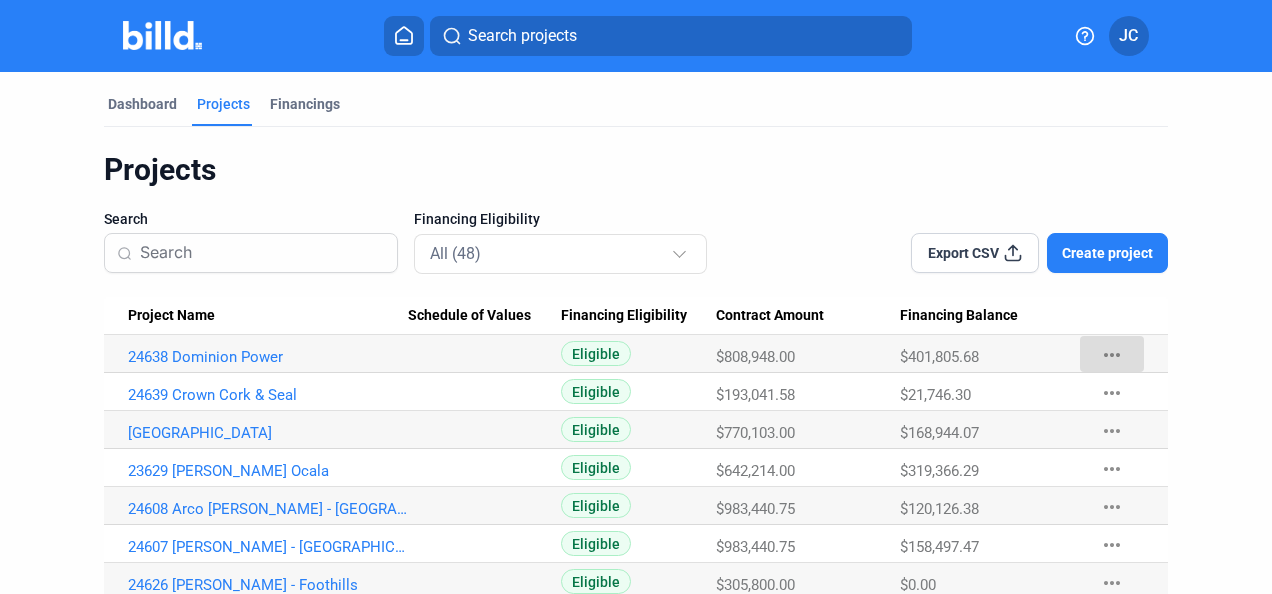 click on "more_horiz" at bounding box center [1112, 355] 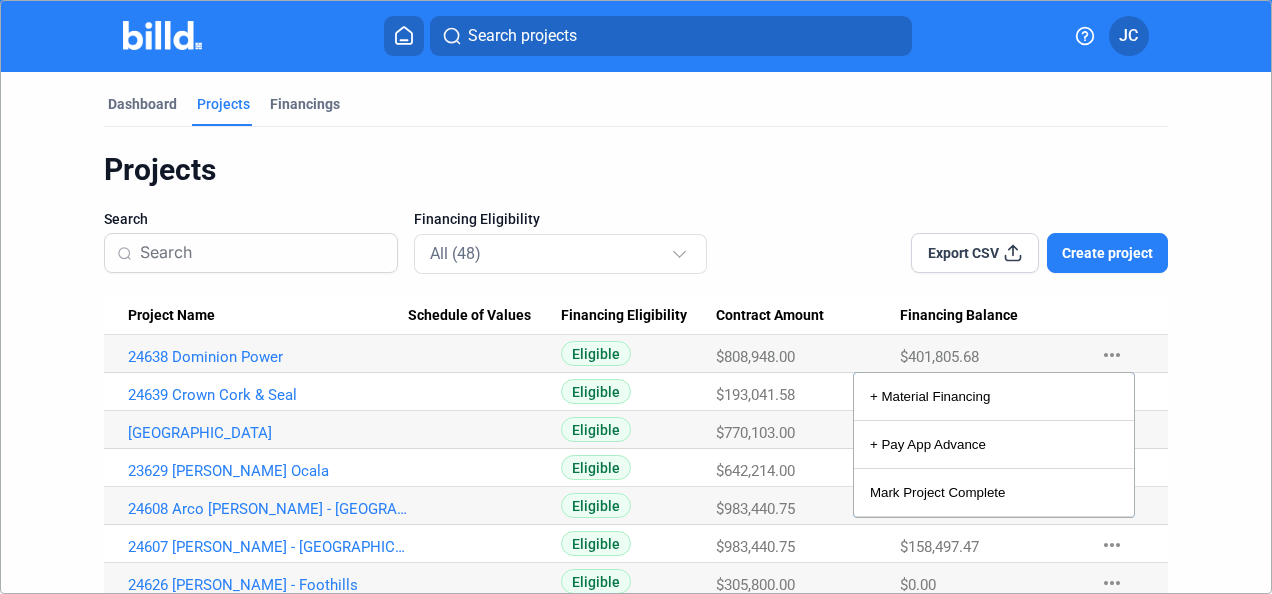 click at bounding box center (636, 297) 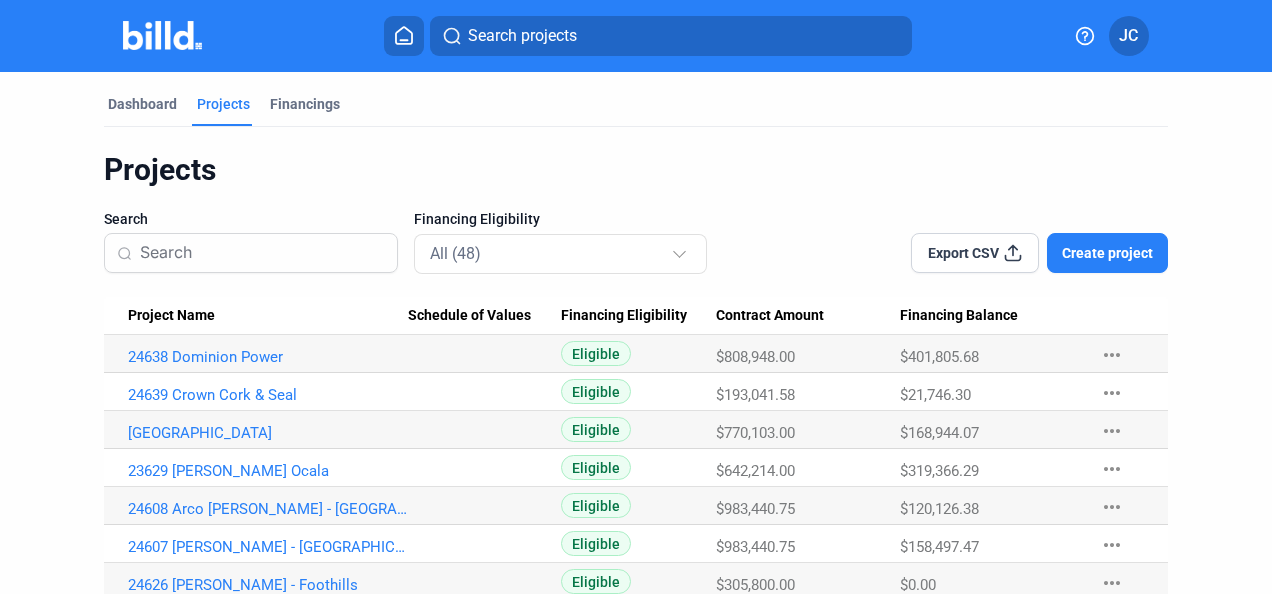 click on "Export CSV Create project" at bounding box center (955, 241) 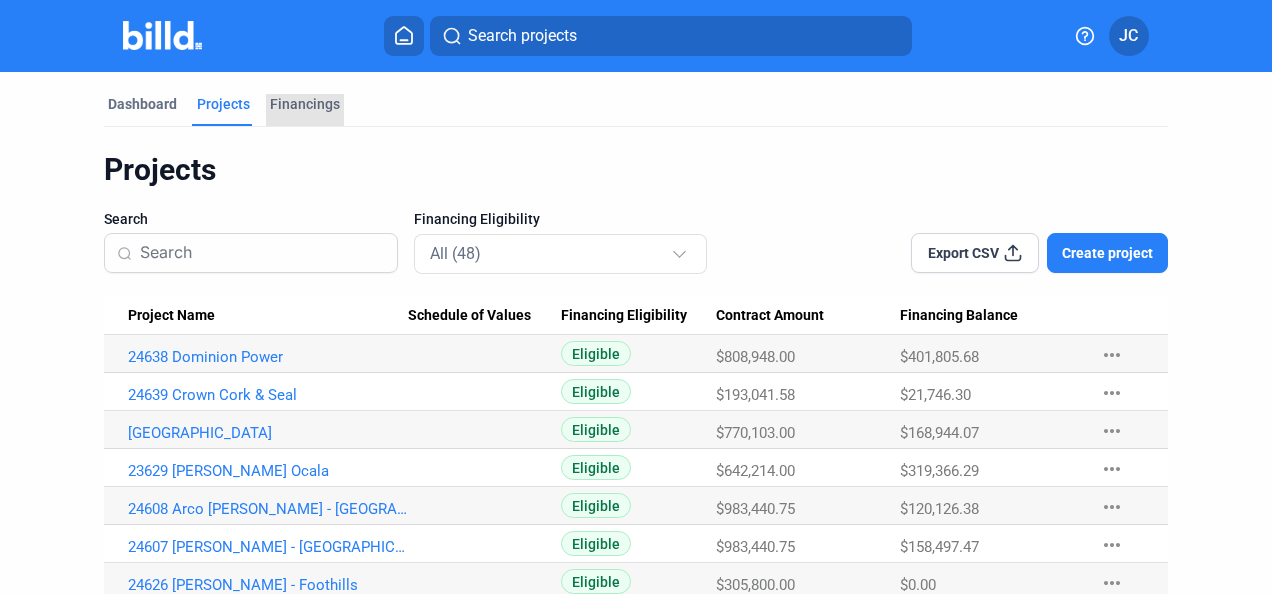click on "Financings" at bounding box center [305, 104] 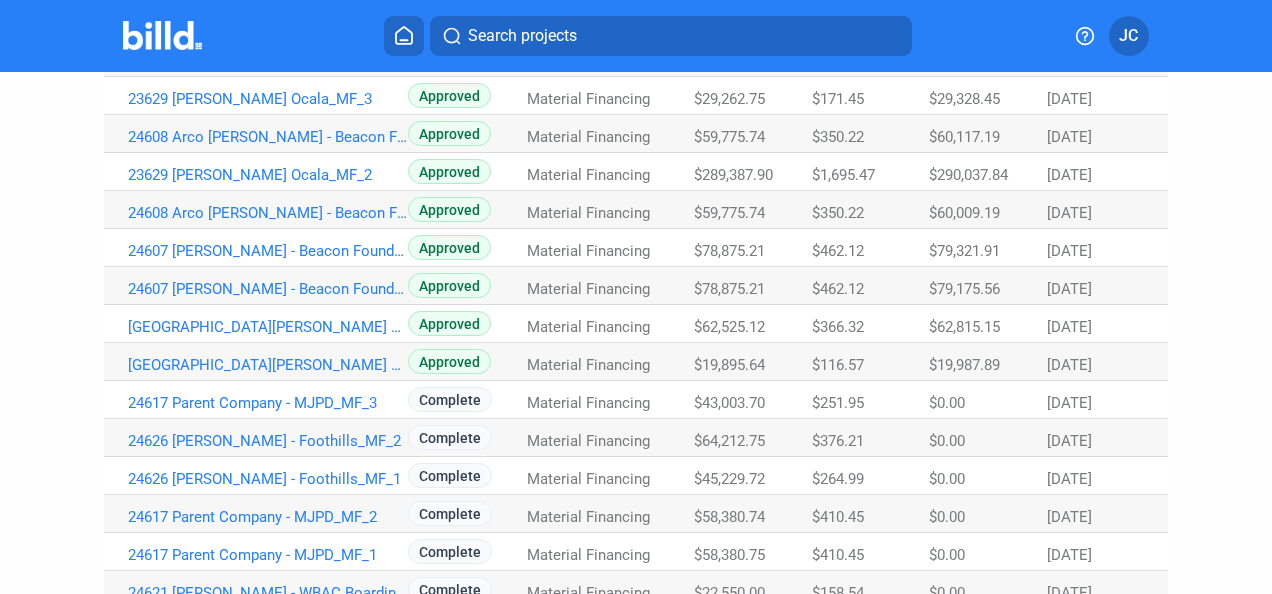 scroll, scrollTop: 500, scrollLeft: 0, axis: vertical 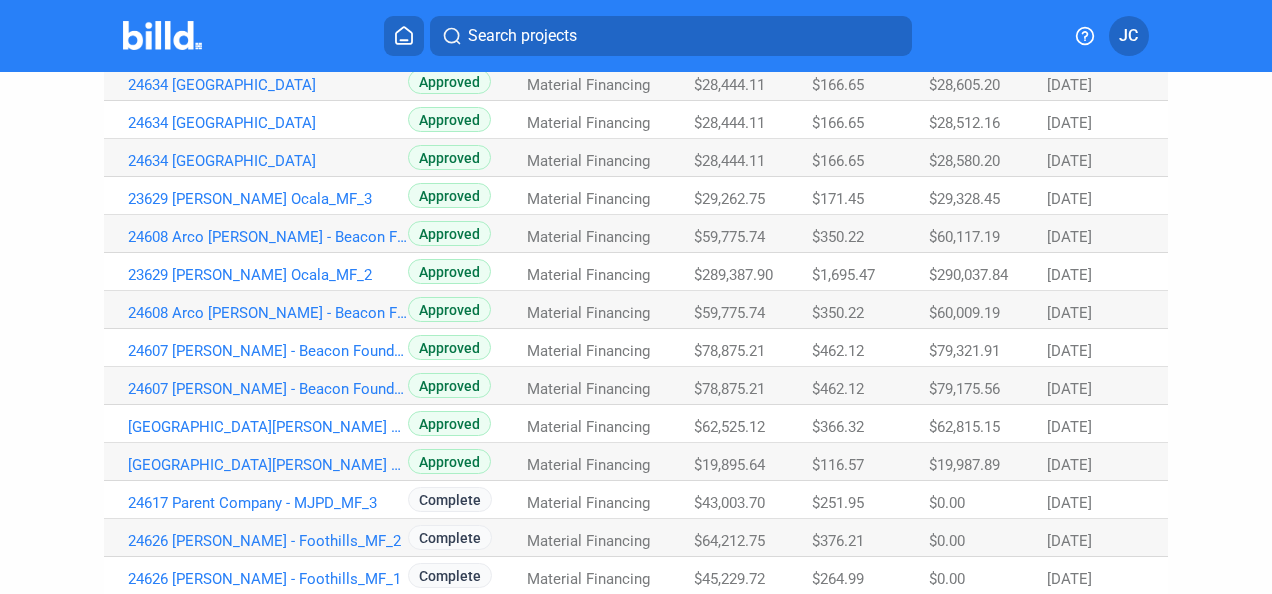 click on "23629 [PERSON_NAME] Ocala_MF_2" at bounding box center [268, -143] 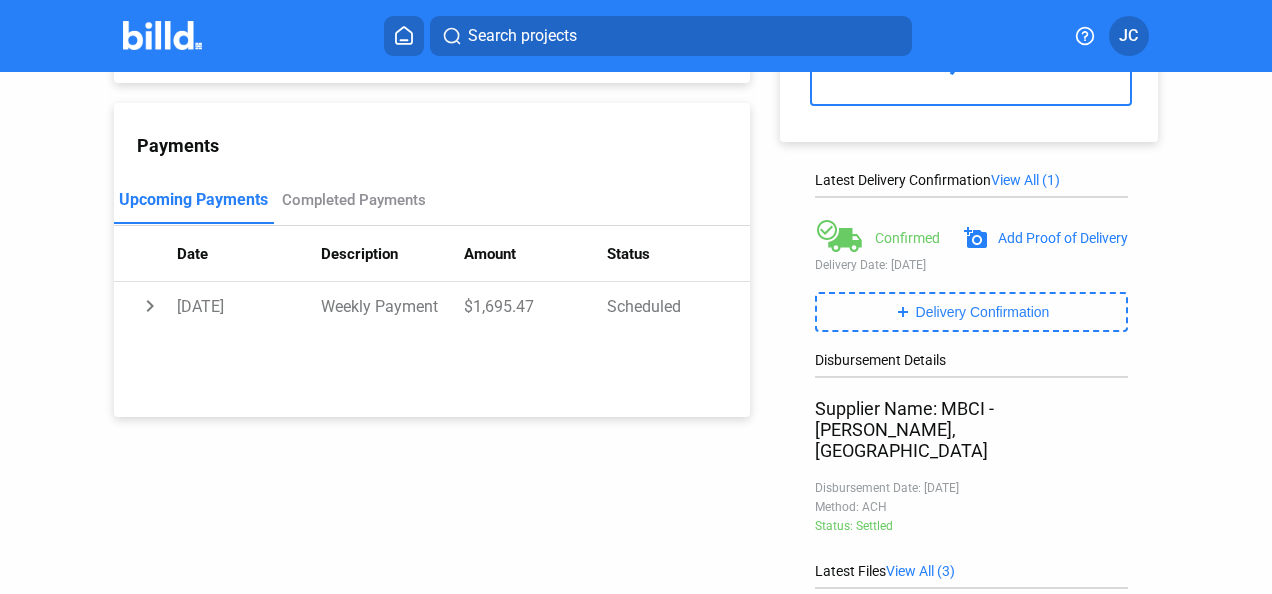 scroll, scrollTop: 0, scrollLeft: 0, axis: both 